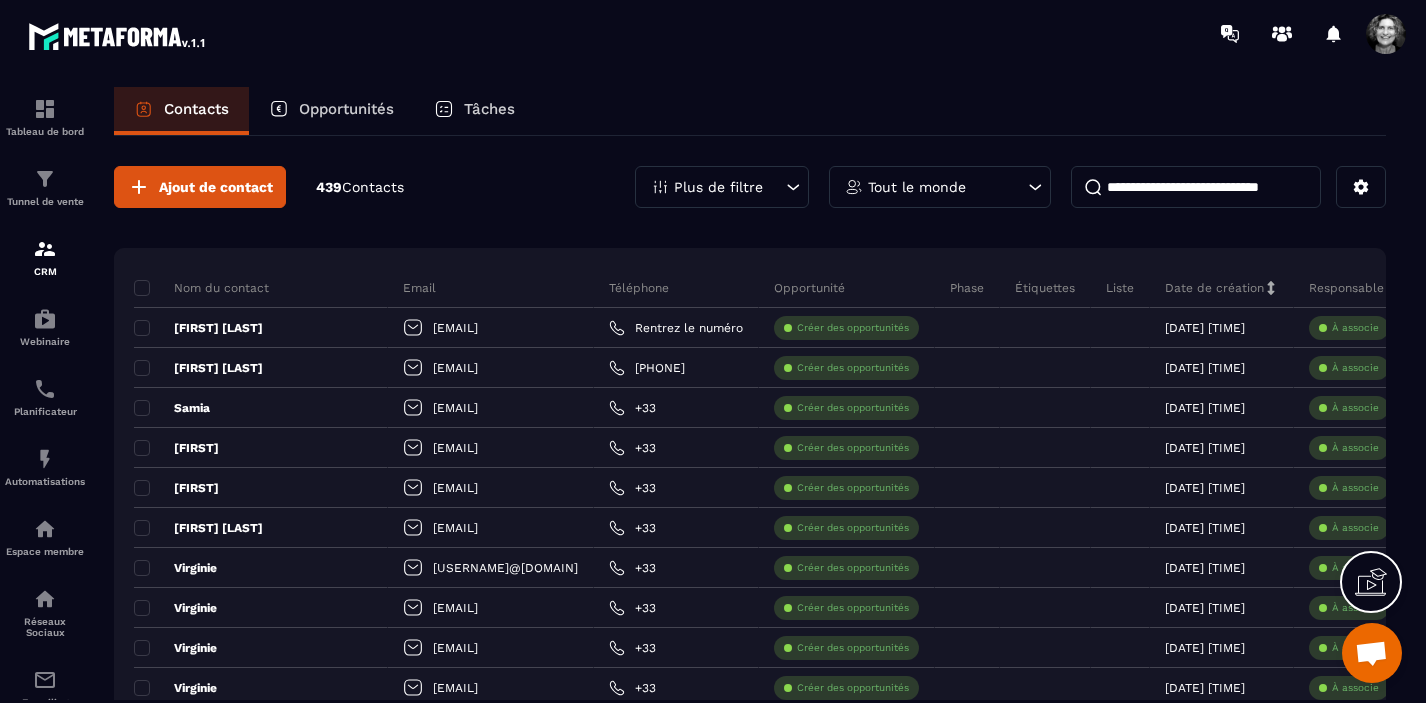 scroll, scrollTop: 0, scrollLeft: 0, axis: both 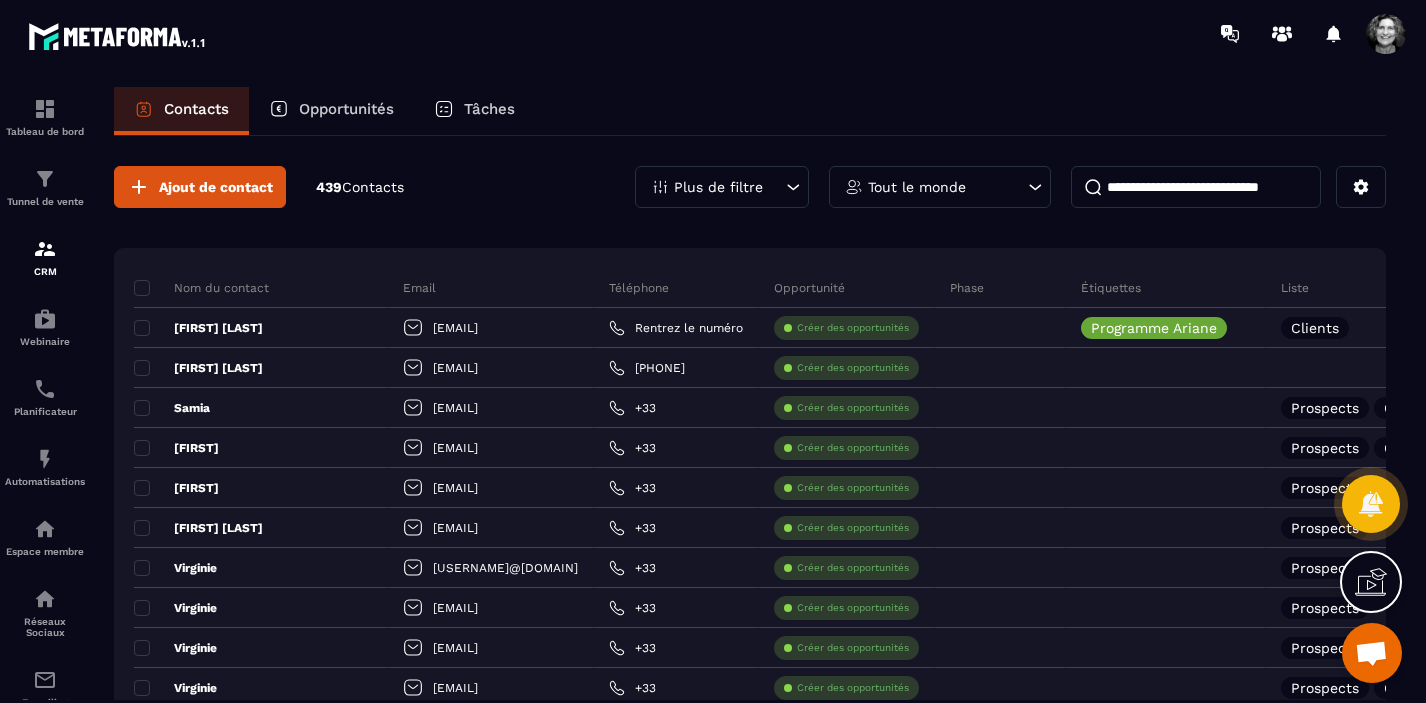 click at bounding box center [1196, 187] 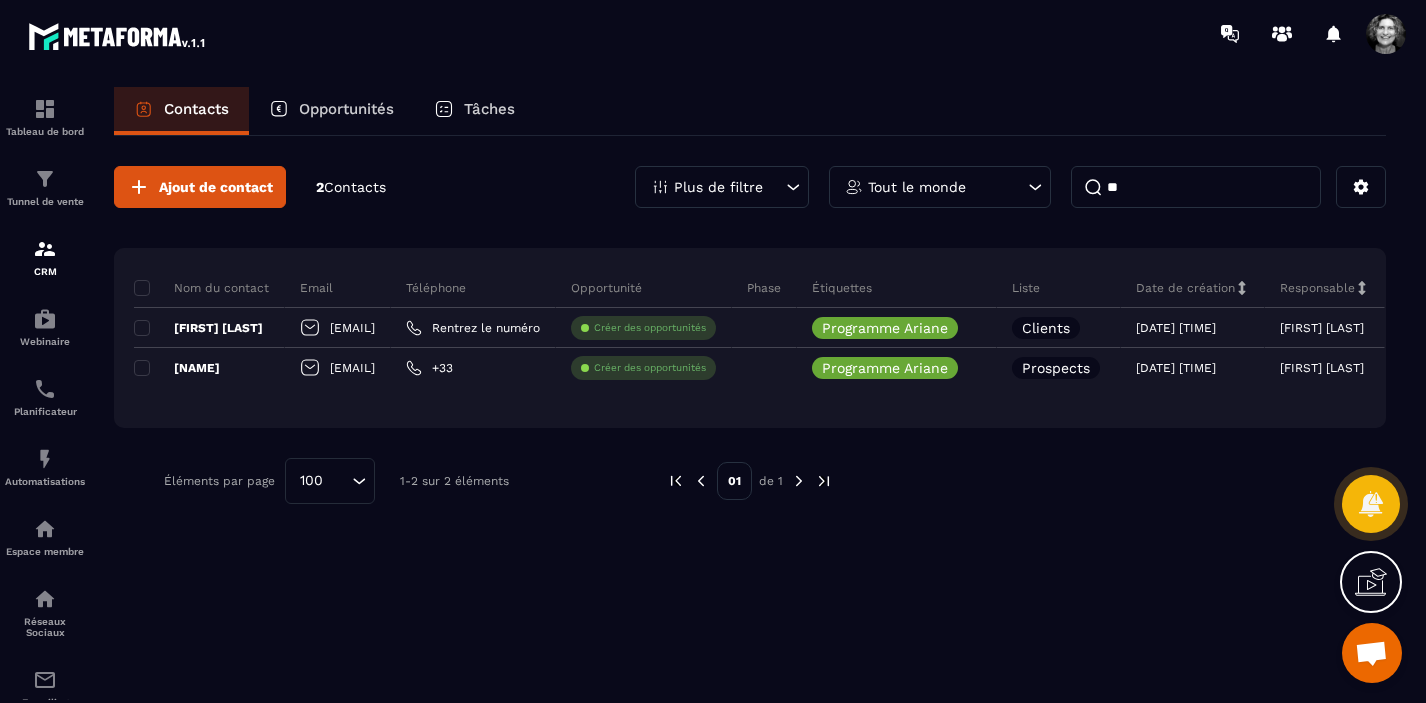 type on "*" 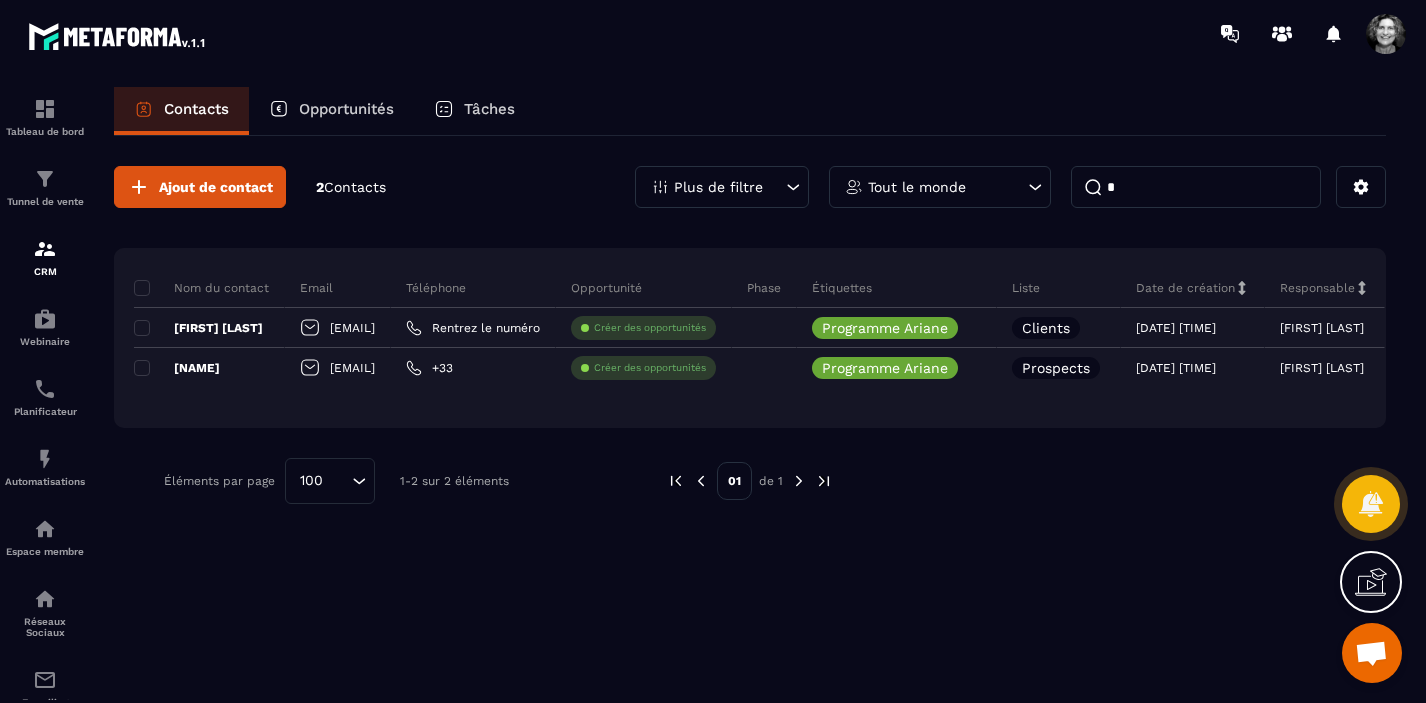 type 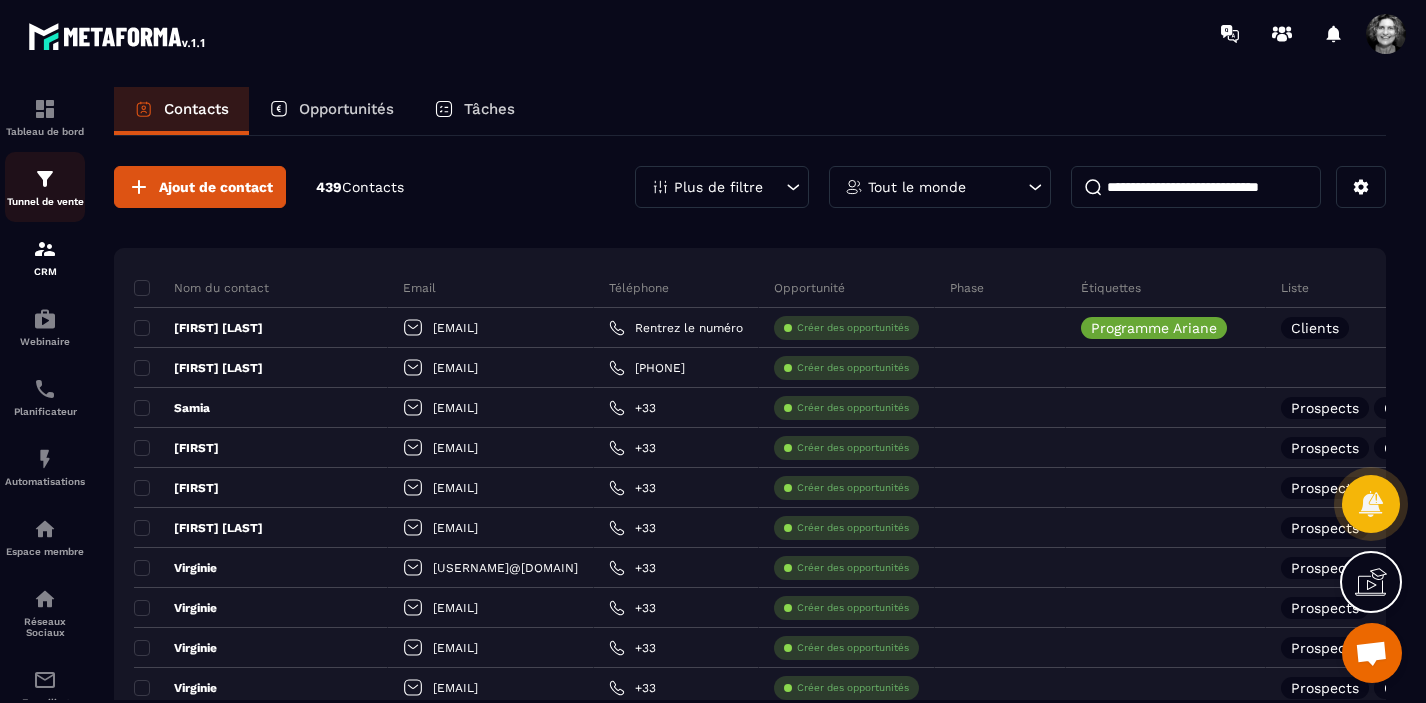 click on "Tunnel de vente" at bounding box center (45, 187) 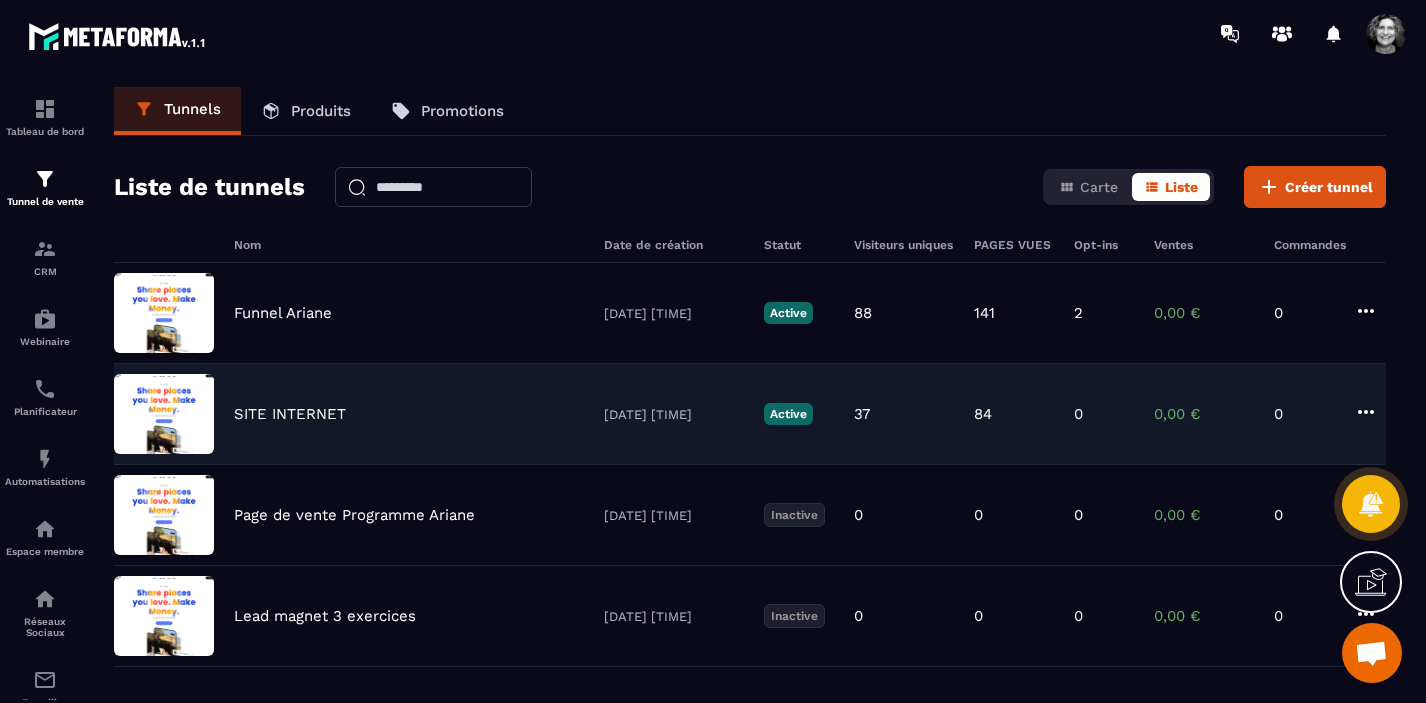 click on "SITE INTERNET" at bounding box center [290, 414] 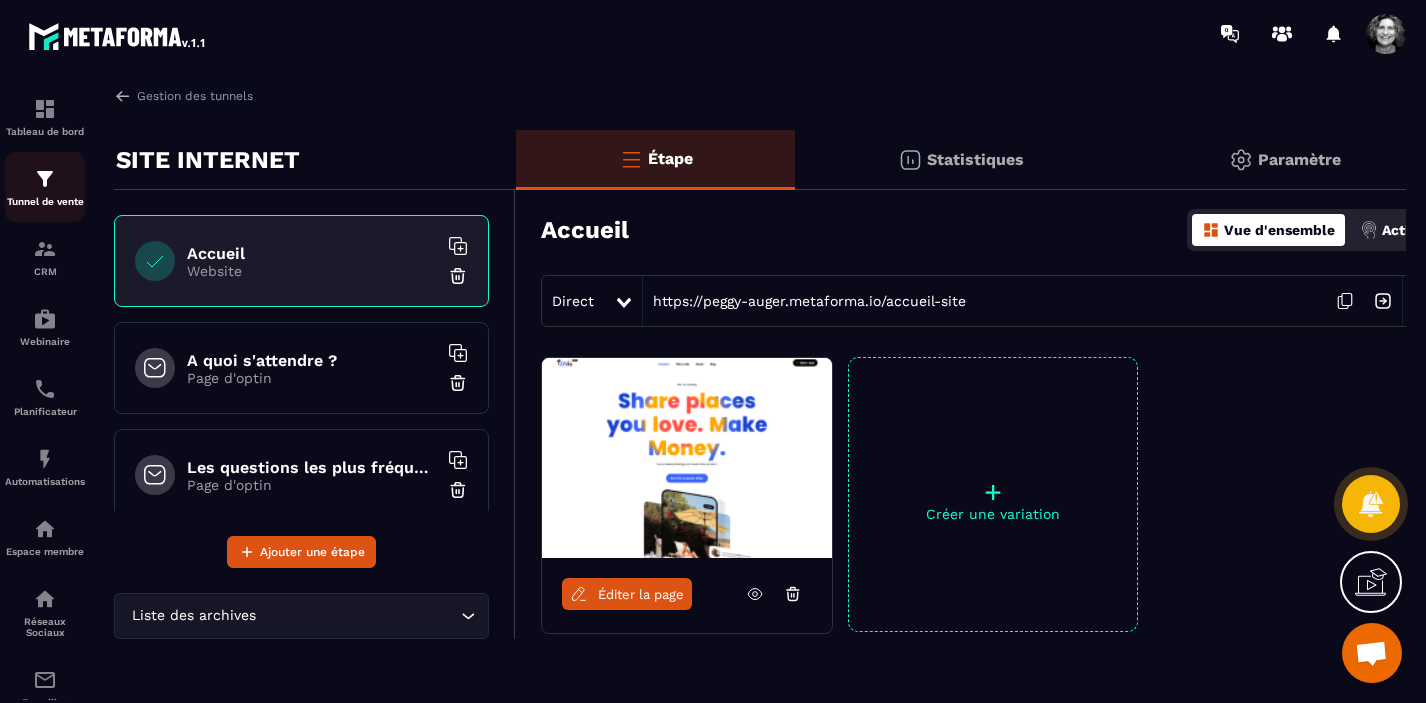 click on "Tunnel de vente" at bounding box center (45, 201) 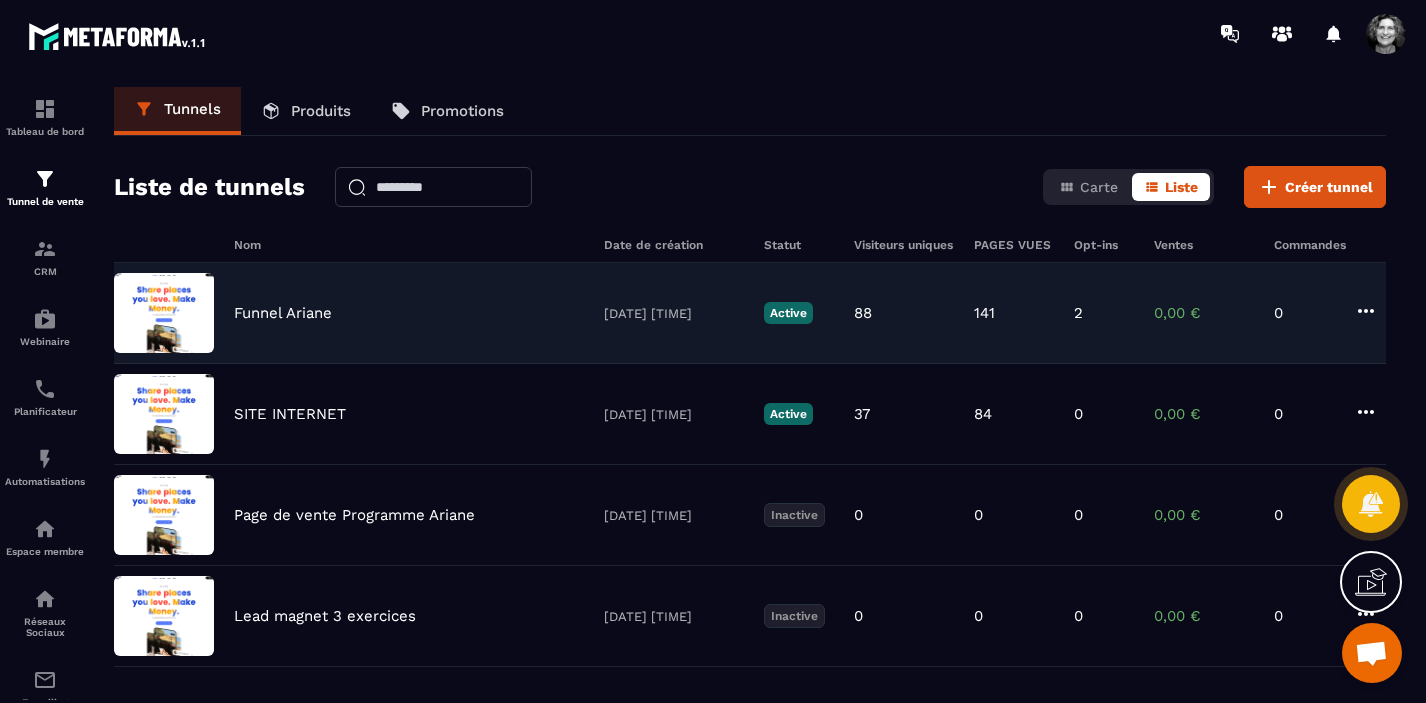 click on "Funnel Ariane" at bounding box center [409, 313] 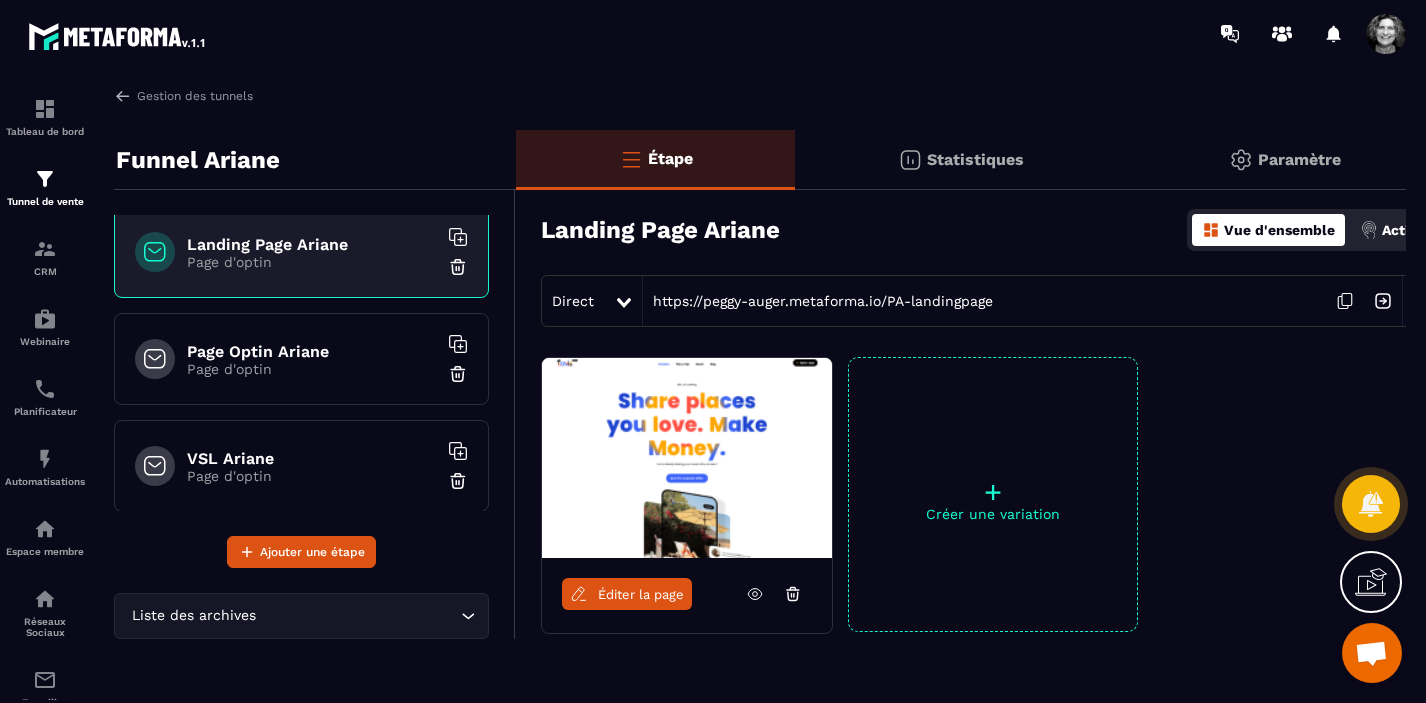 scroll, scrollTop: 0, scrollLeft: 0, axis: both 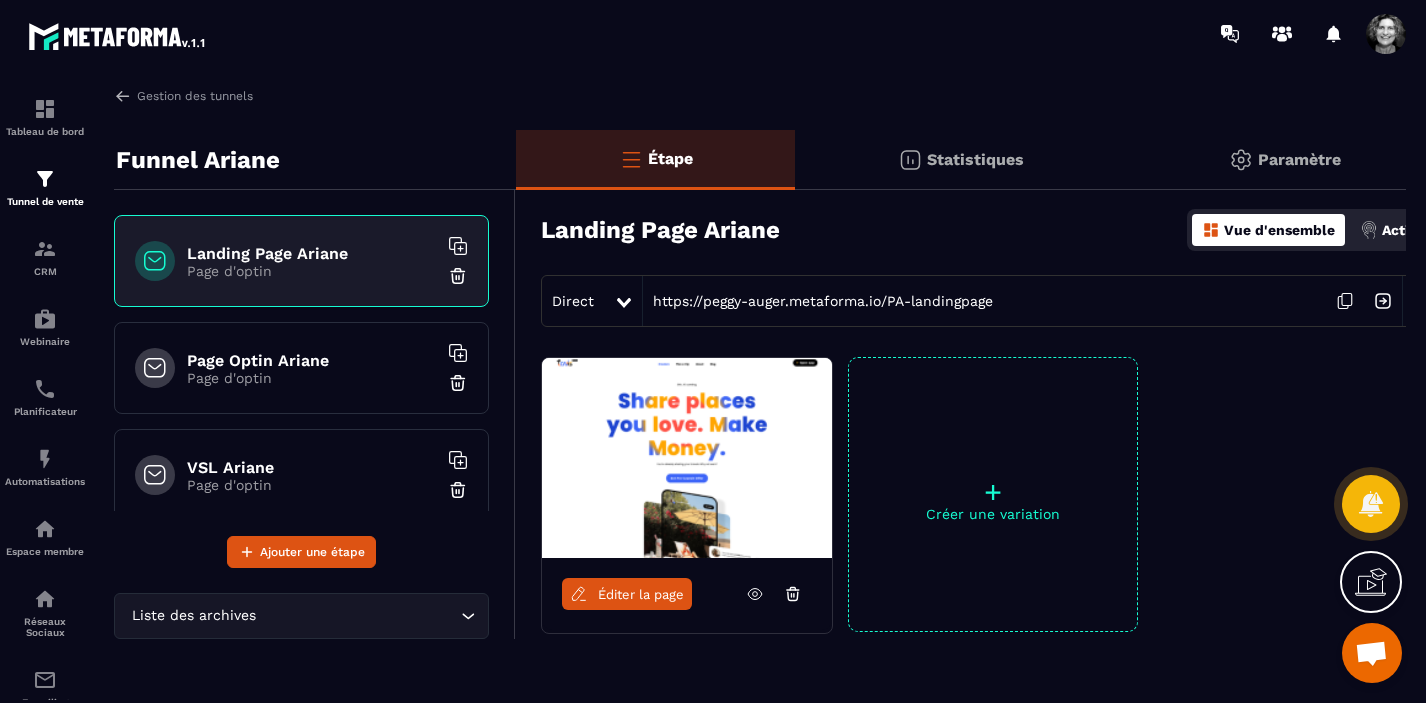 click on "Statistiques" at bounding box center (975, 159) 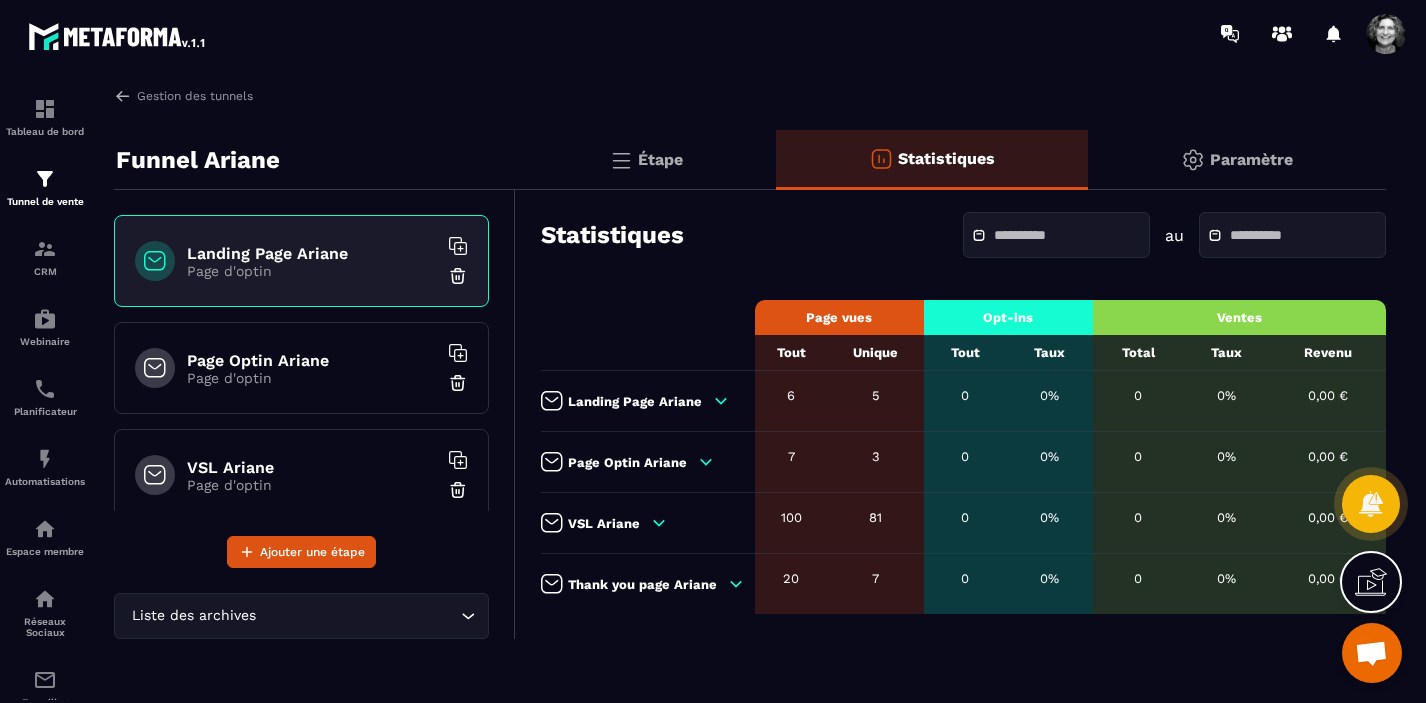 click on "Paramètre" at bounding box center [1251, 159] 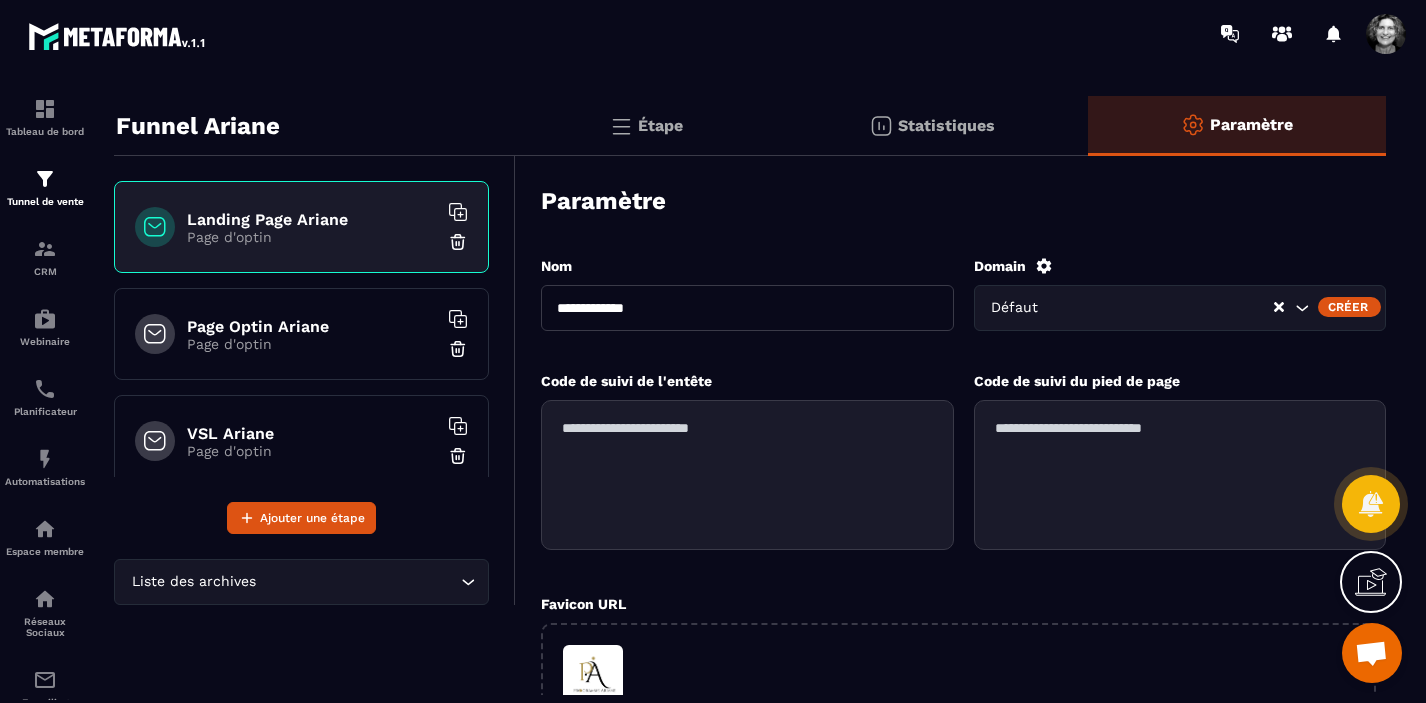 scroll, scrollTop: 0, scrollLeft: 0, axis: both 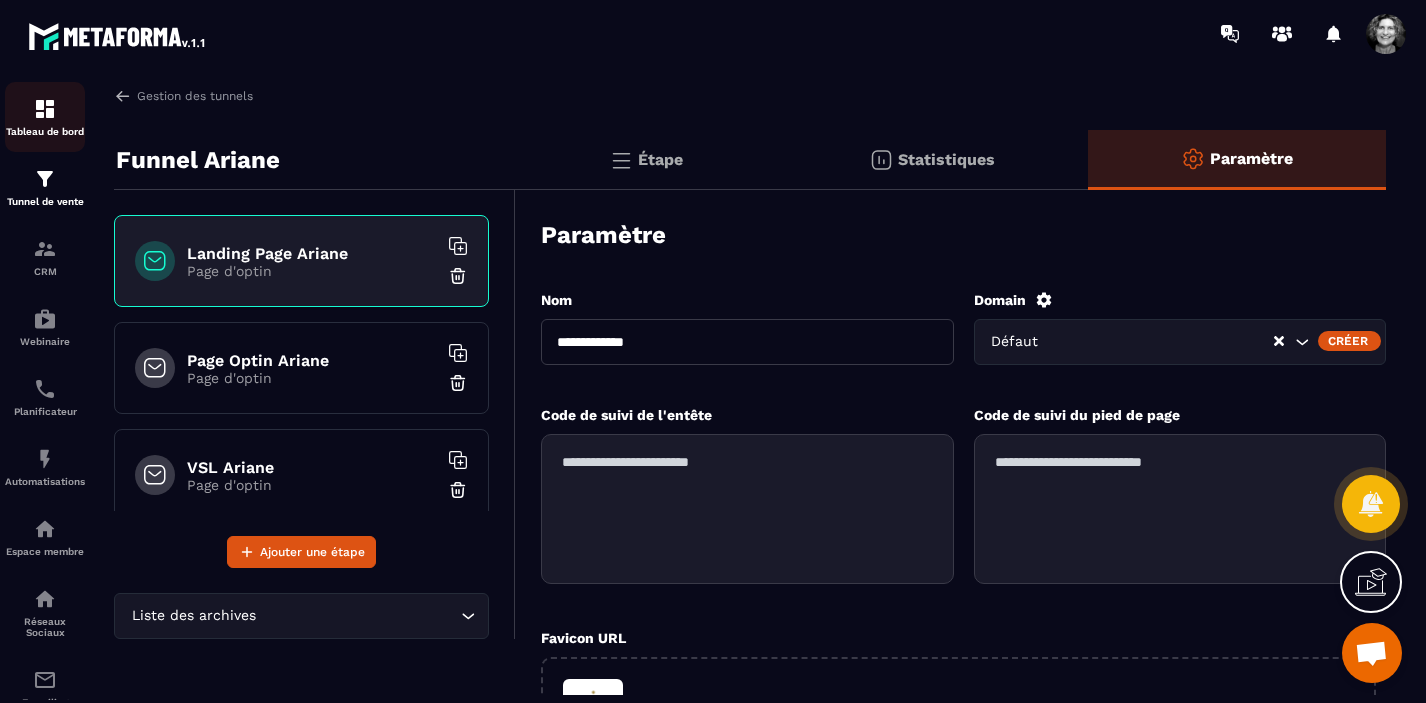 click on "Tableau de bord" at bounding box center (45, 117) 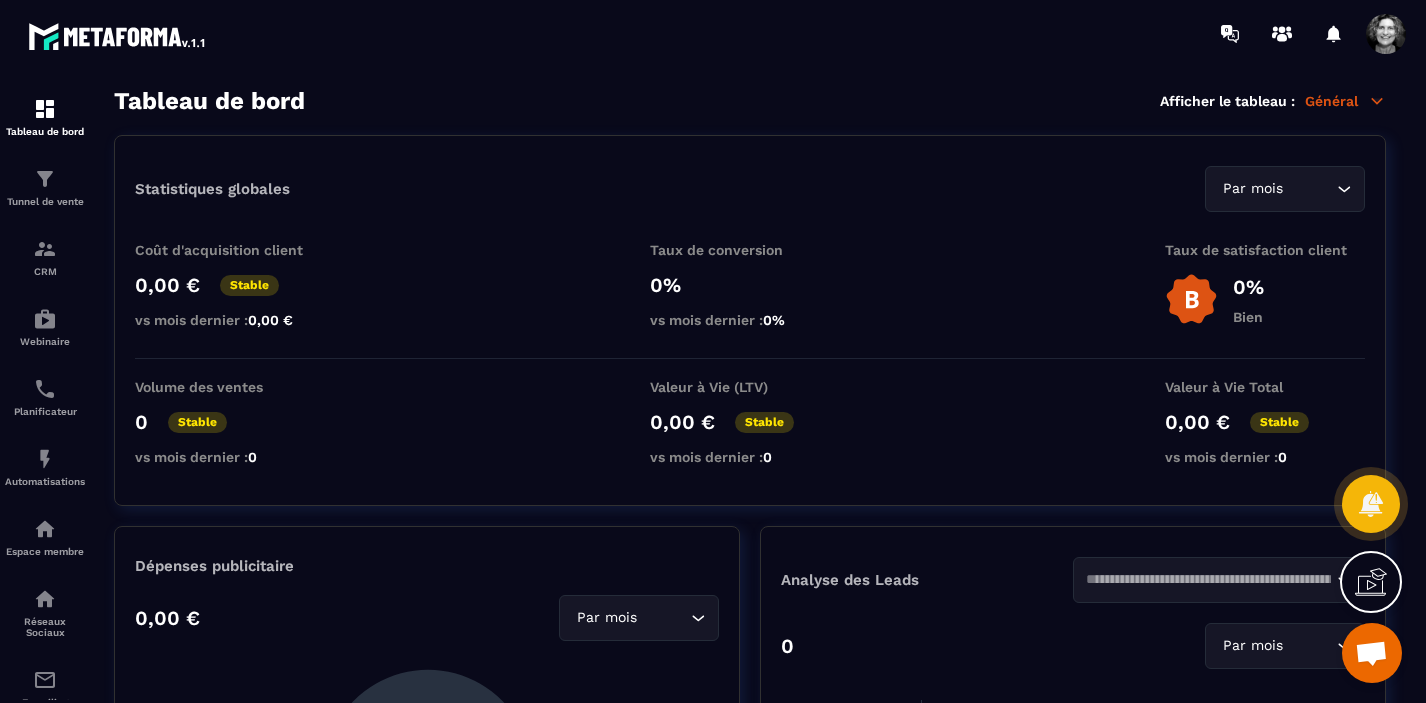 click 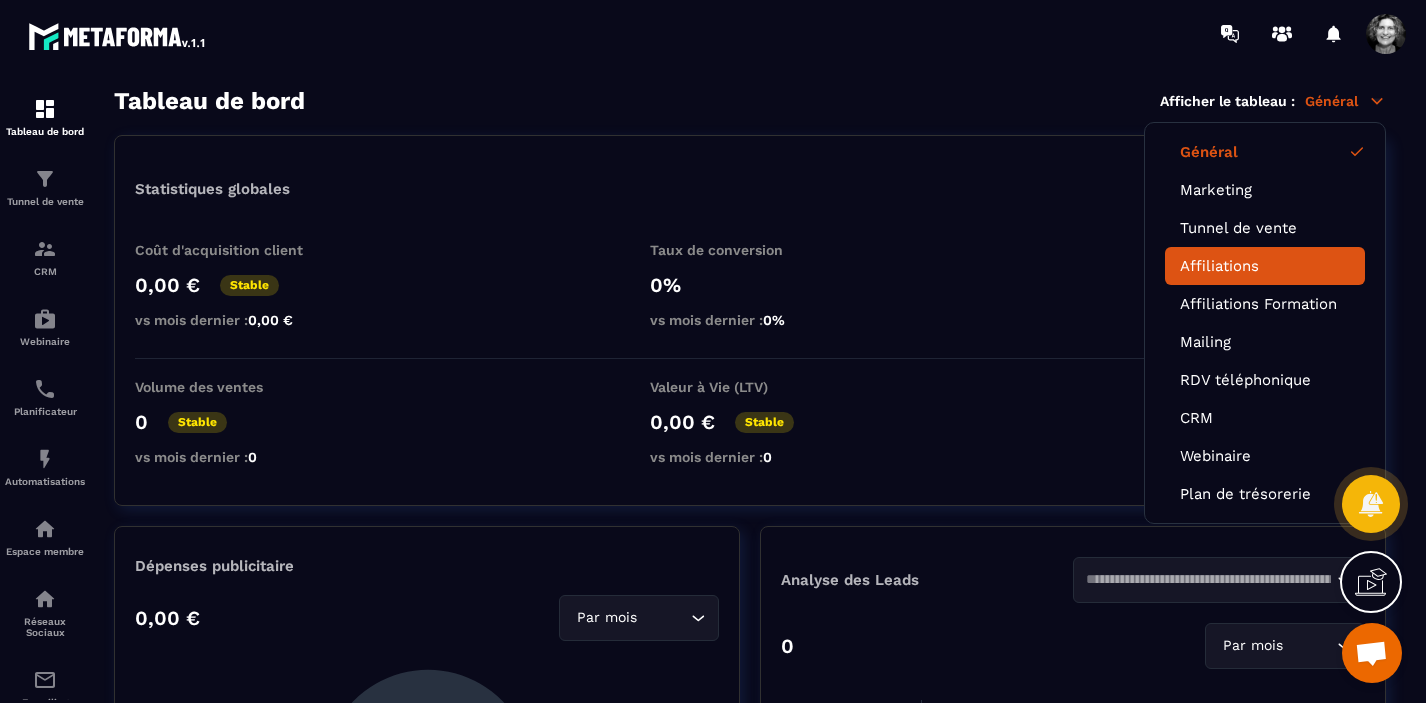 click on "Affiliations" at bounding box center (1265, 266) 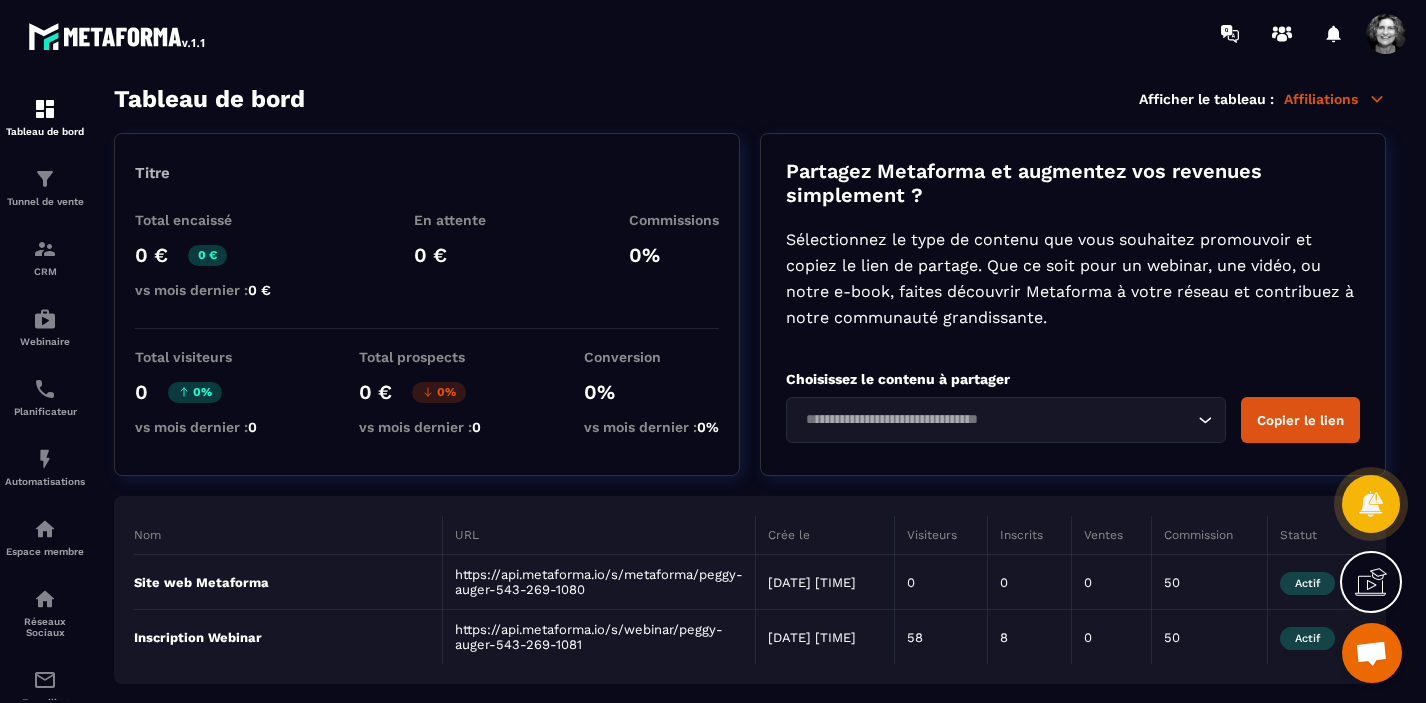 scroll, scrollTop: 0, scrollLeft: 0, axis: both 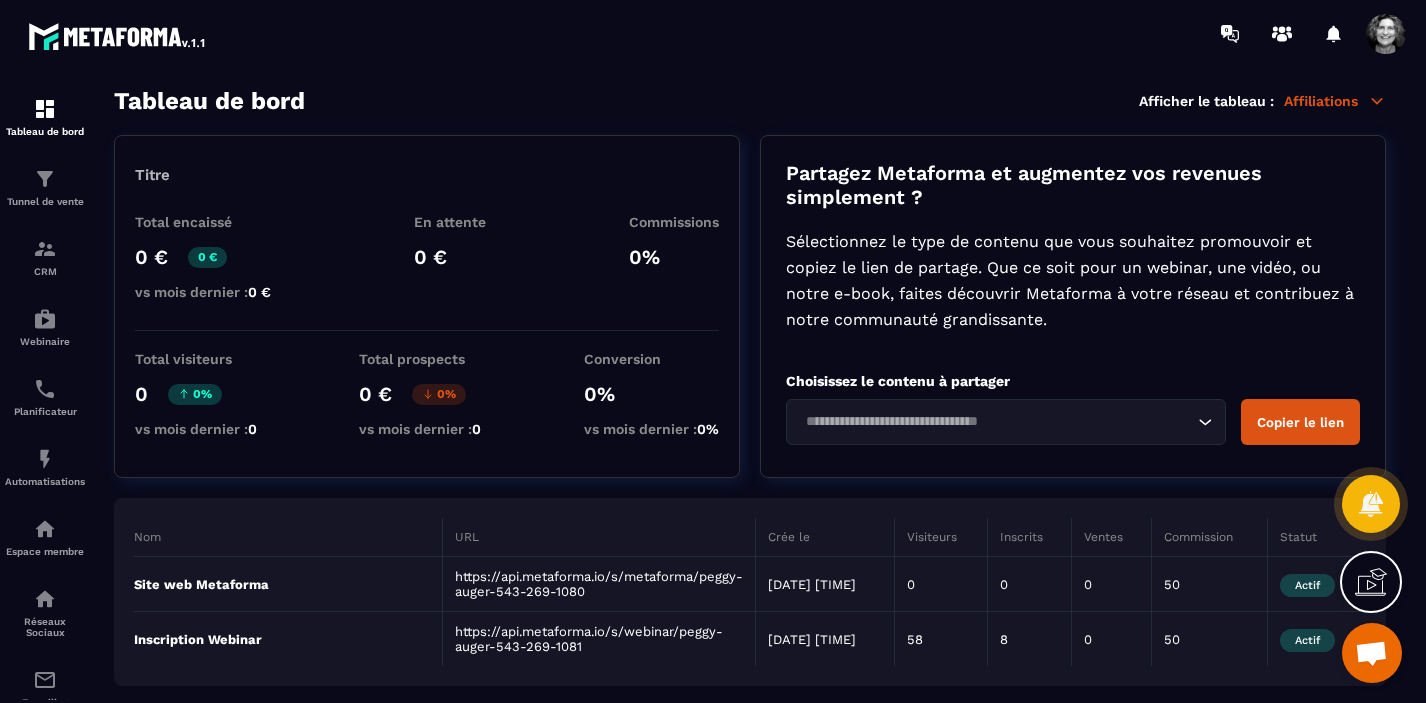 click on "https://api.metaforma.io/s/webinar/peggy-auger-543-269-1081" at bounding box center [598, 639] 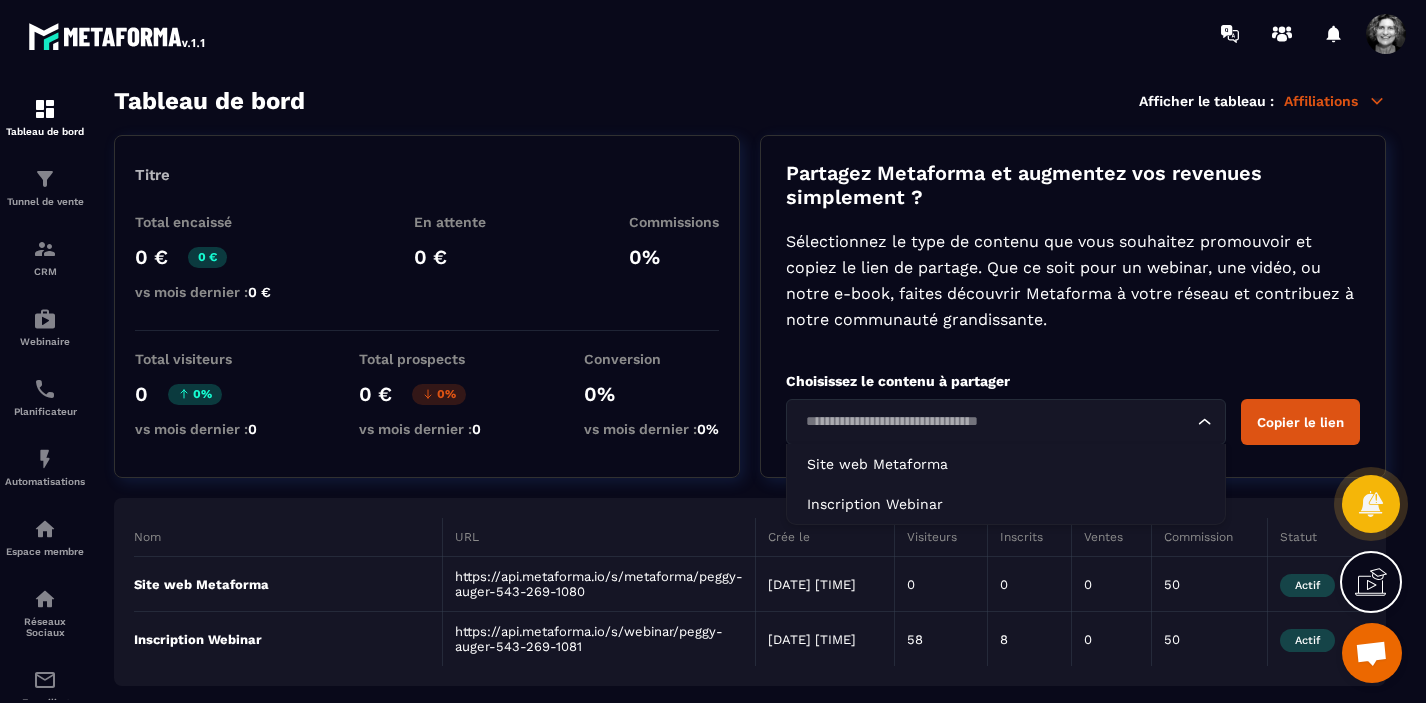 click 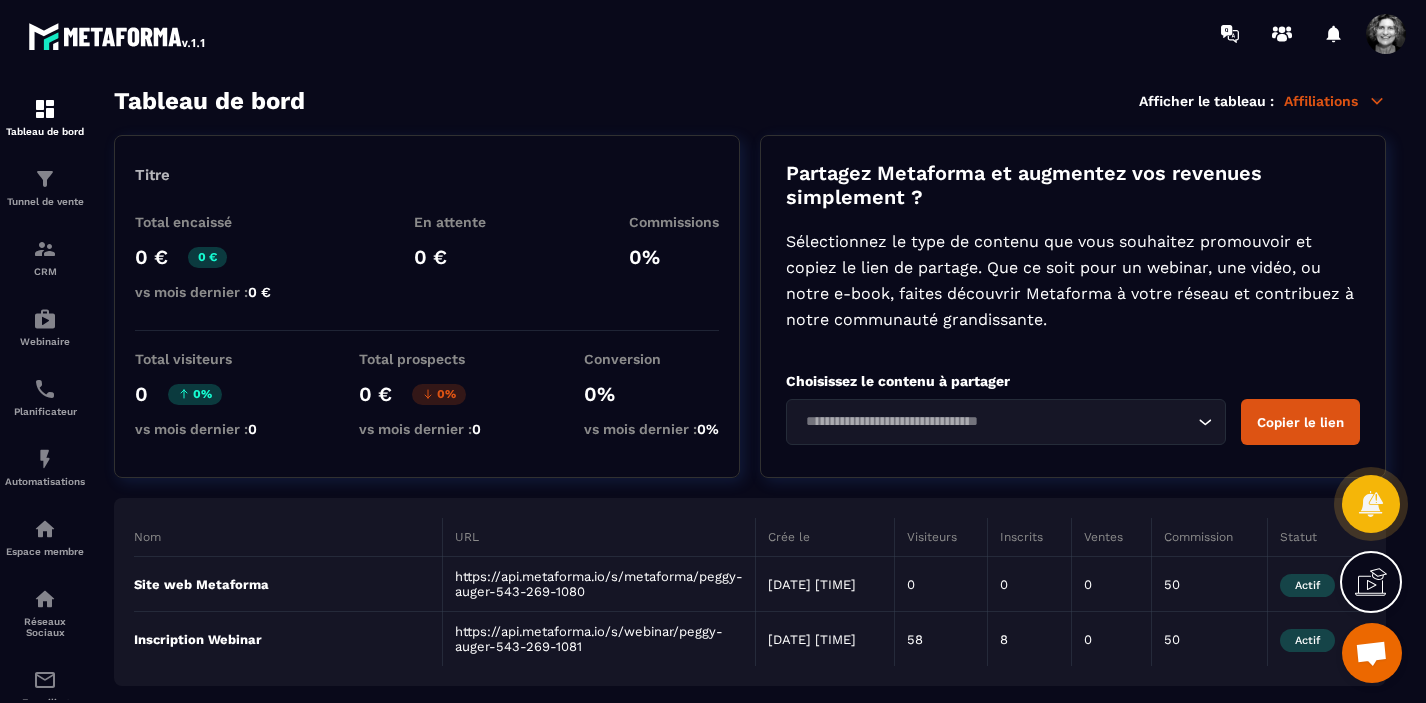click 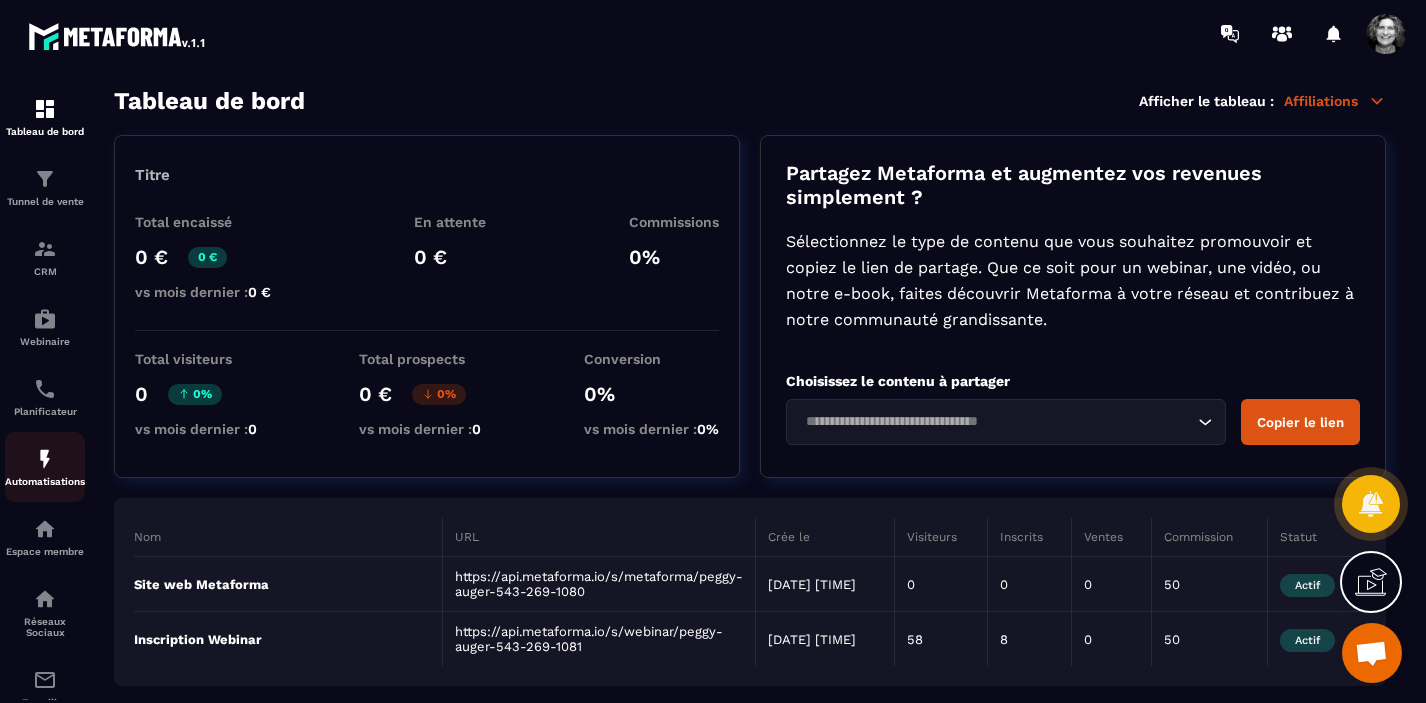 click at bounding box center [45, 459] 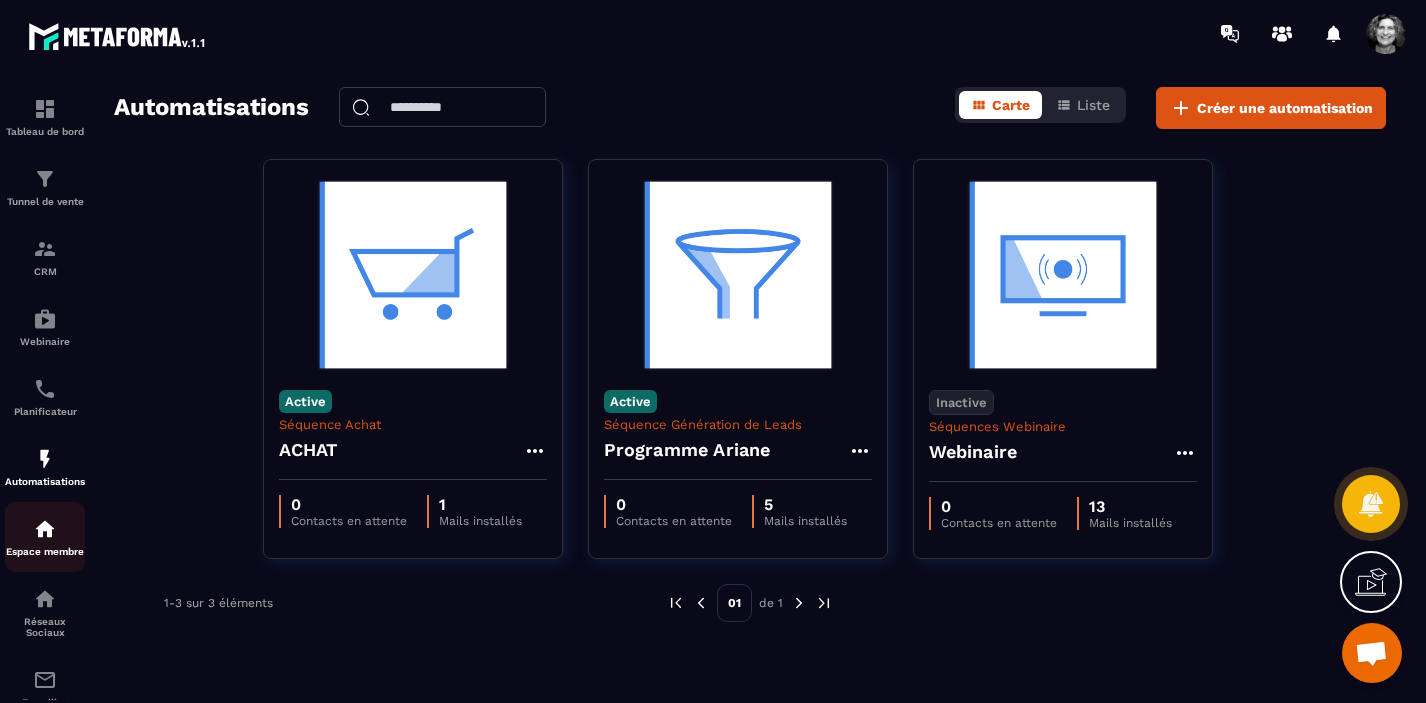 click at bounding box center [45, 529] 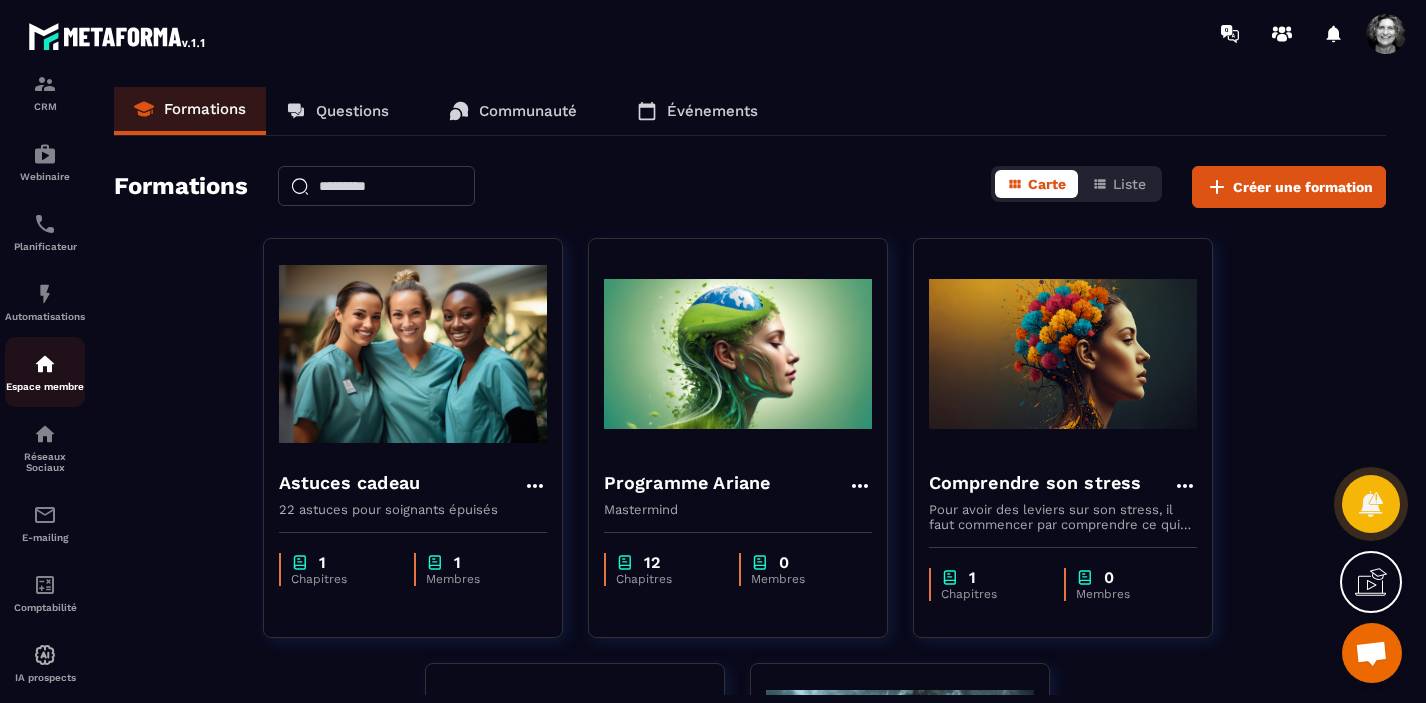 scroll, scrollTop: 205, scrollLeft: 0, axis: vertical 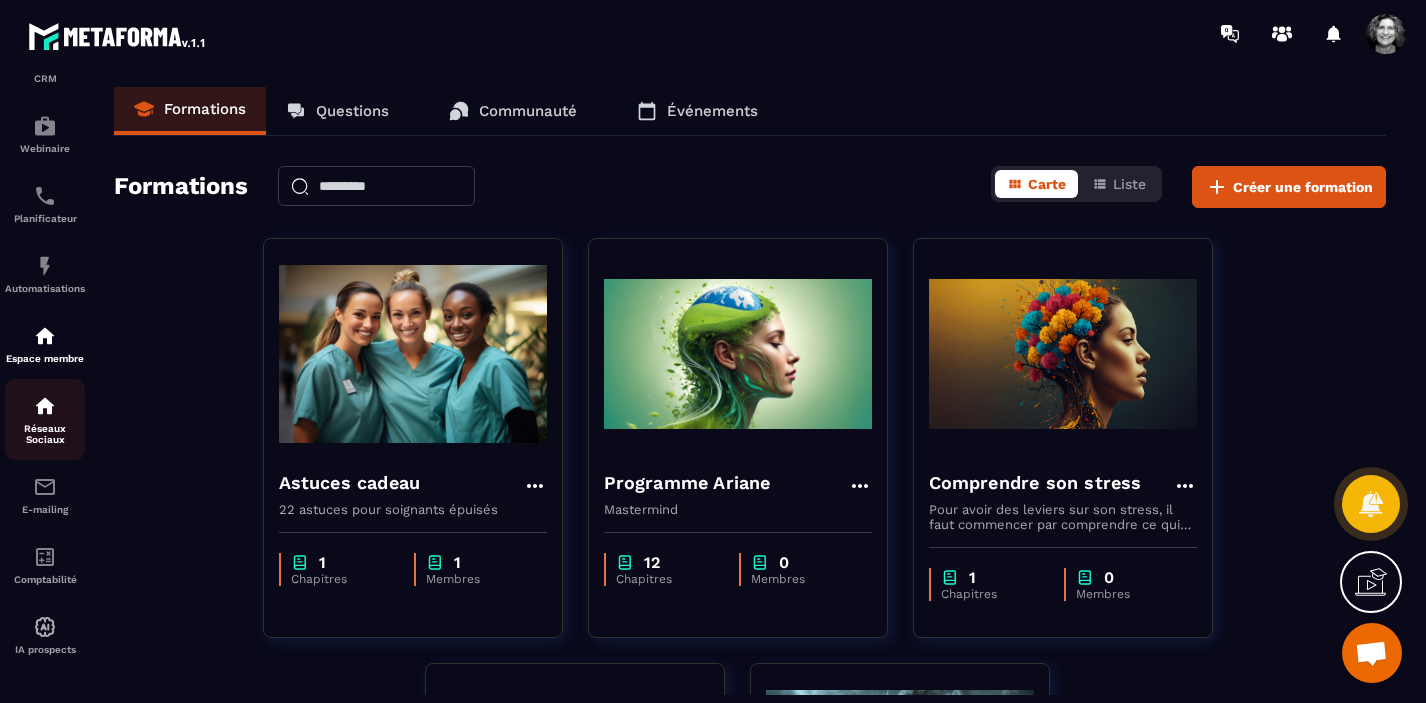 click at bounding box center [45, 406] 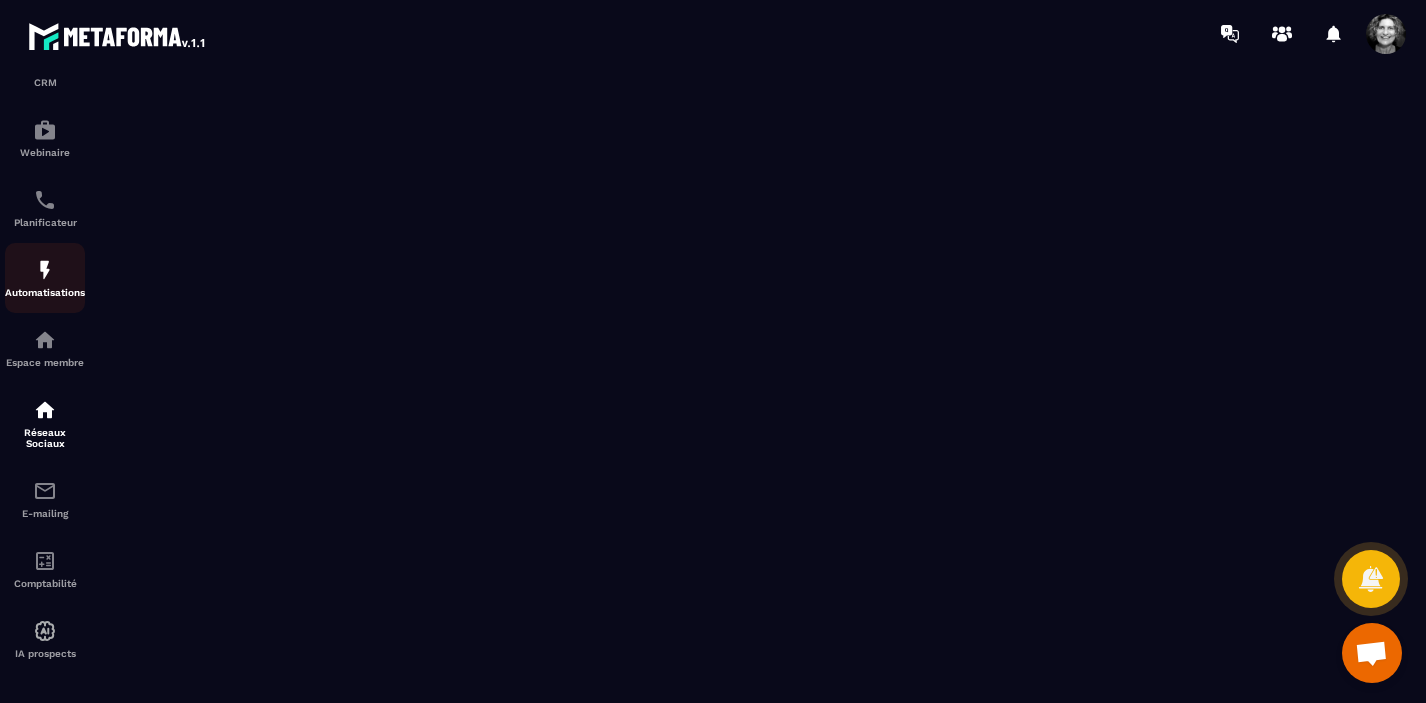 scroll, scrollTop: 205, scrollLeft: 0, axis: vertical 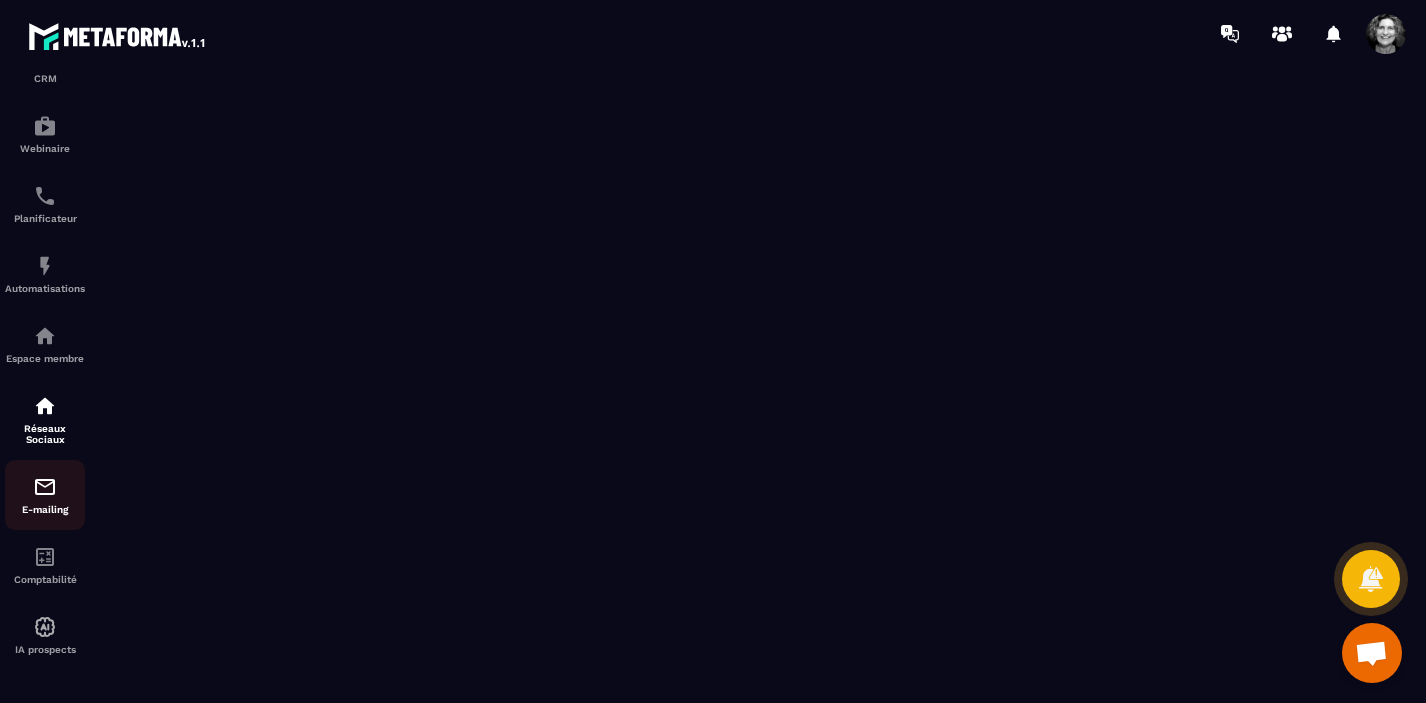 click at bounding box center (45, 487) 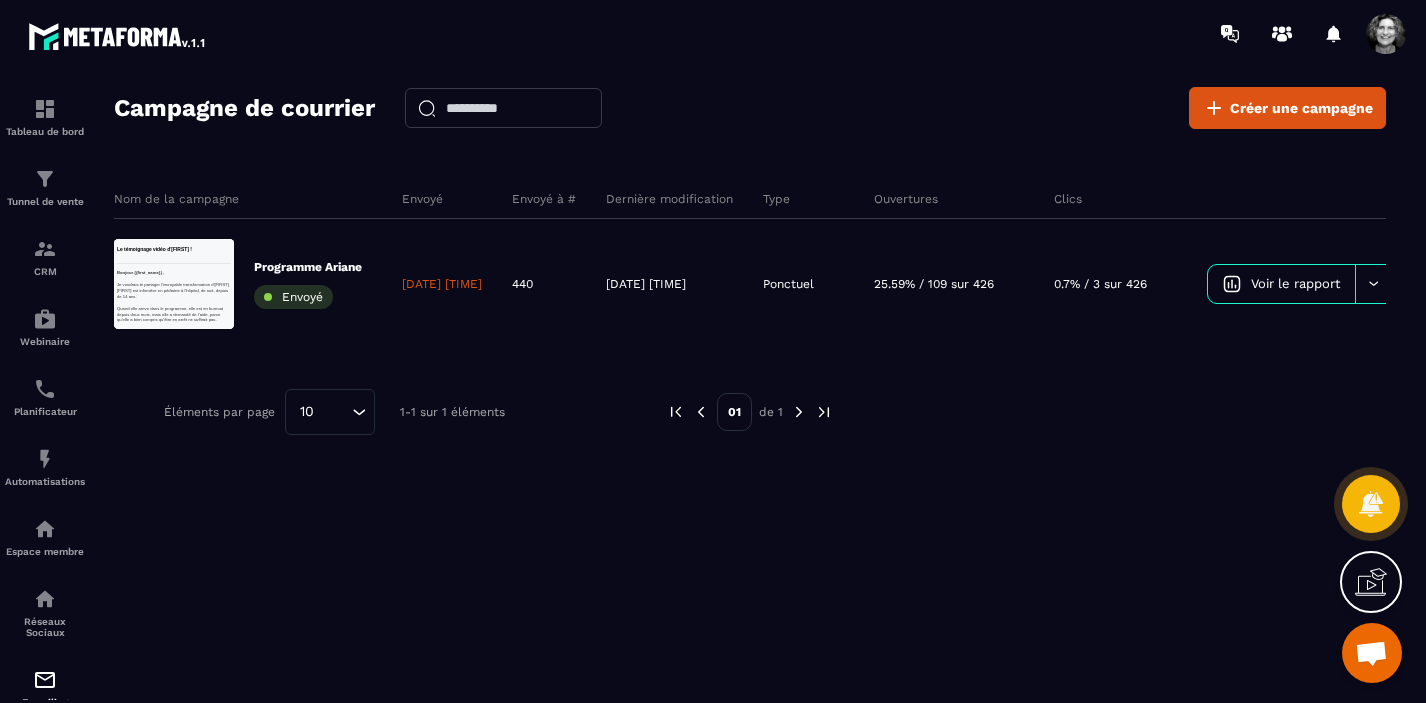 scroll, scrollTop: 0, scrollLeft: 0, axis: both 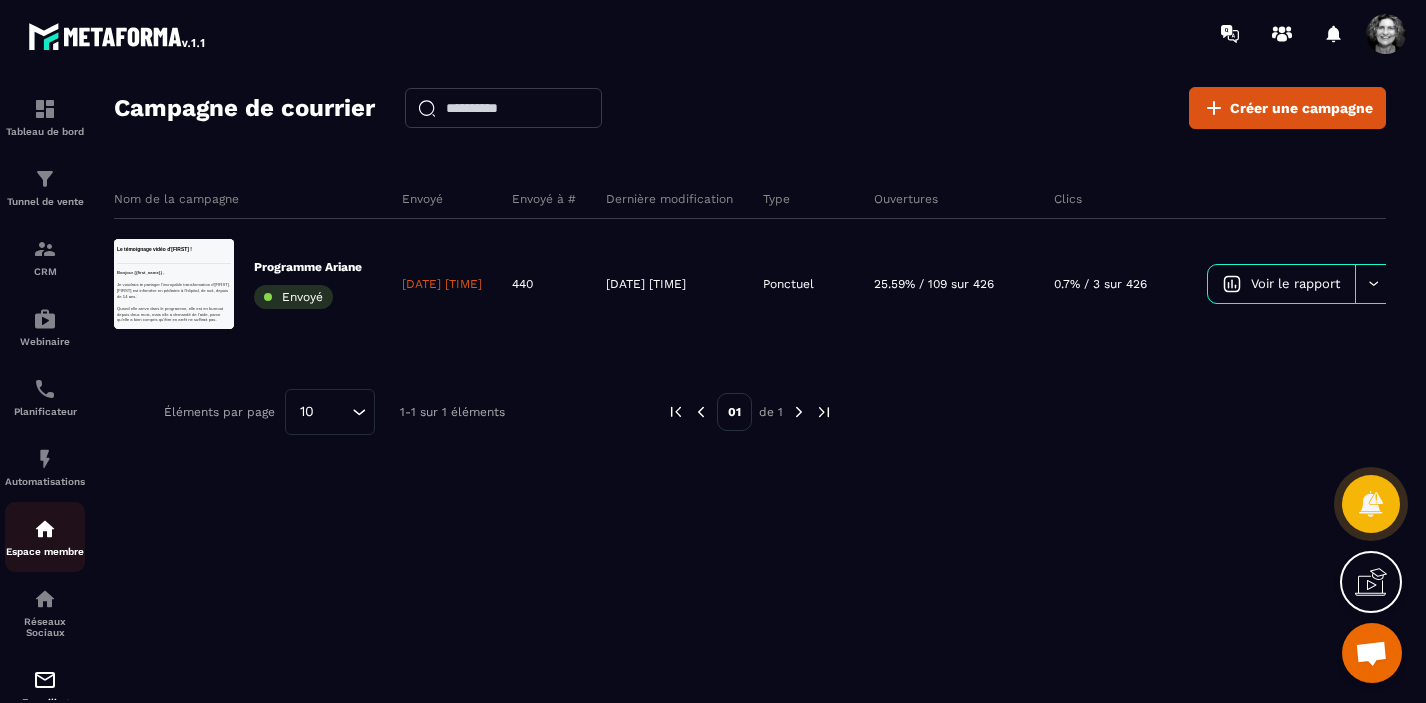 click at bounding box center (45, 529) 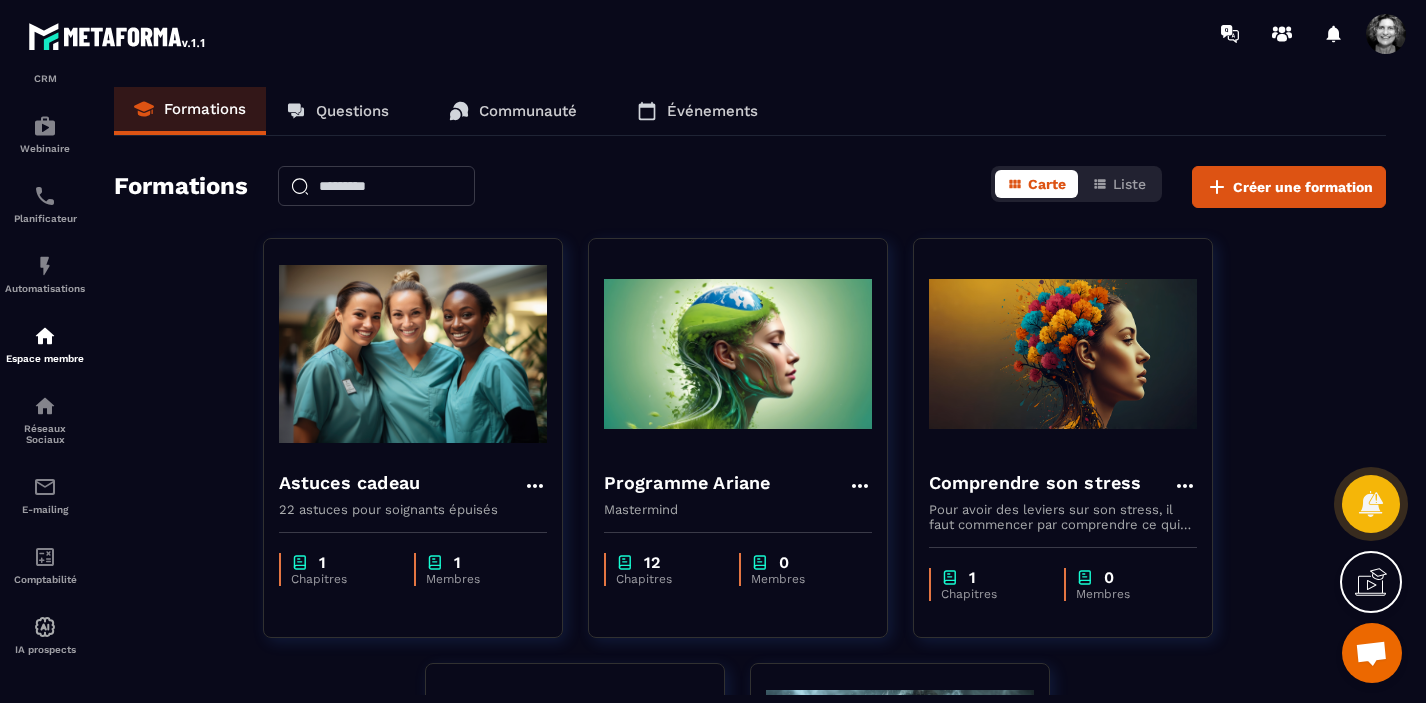 scroll, scrollTop: 205, scrollLeft: 0, axis: vertical 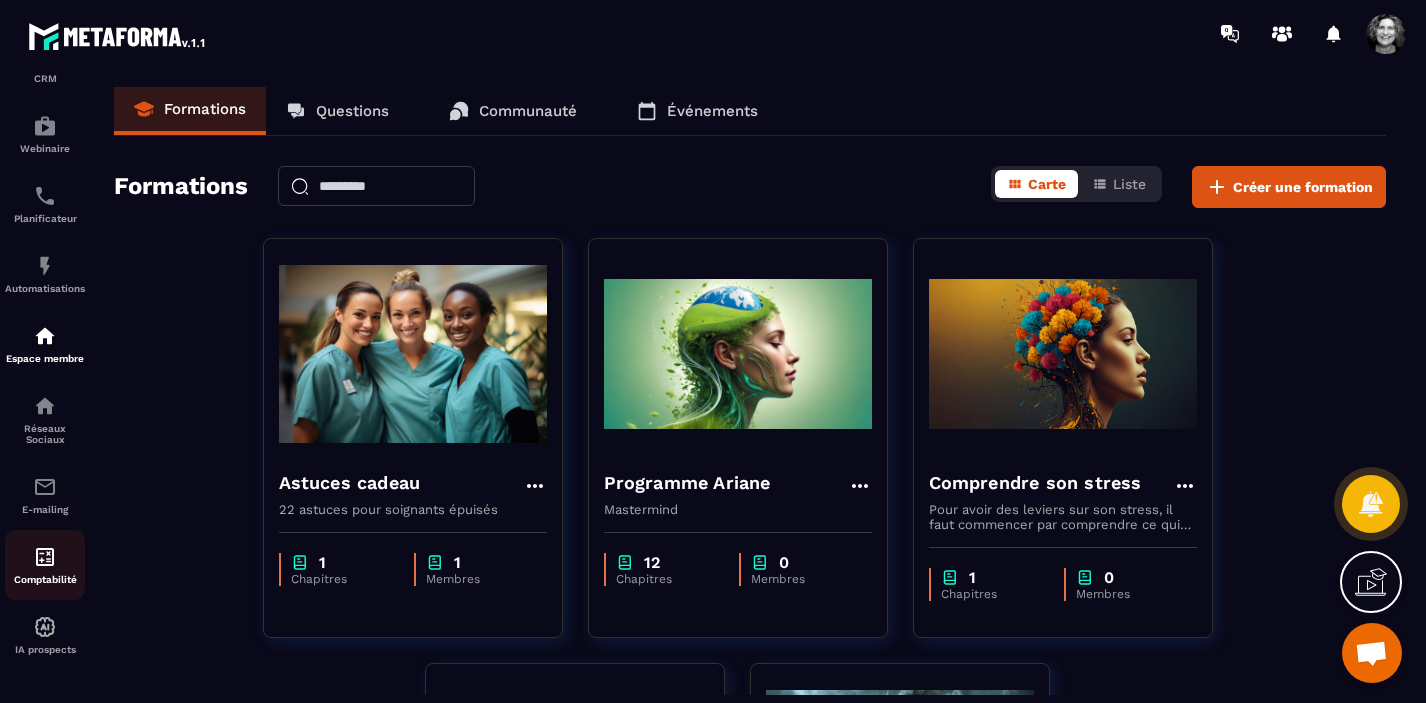 click at bounding box center [45, 557] 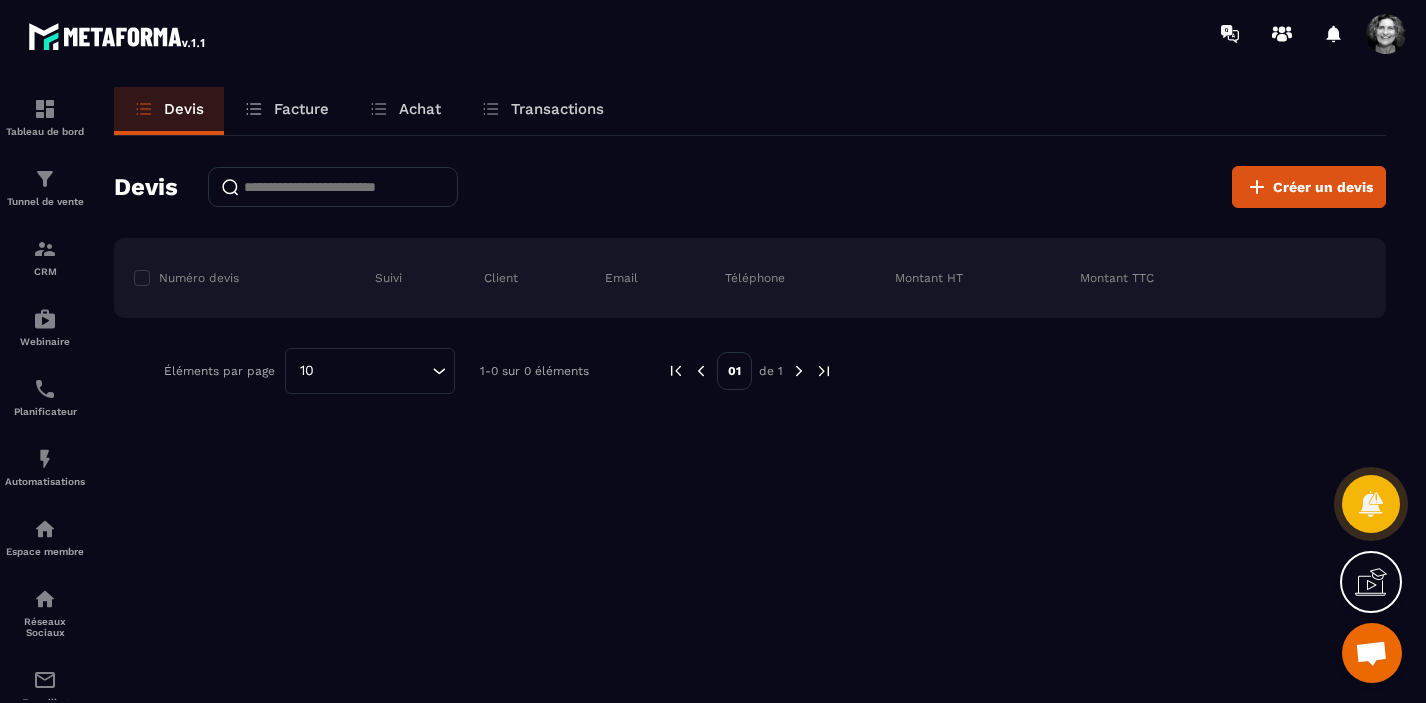 click on "Facture" at bounding box center (301, 109) 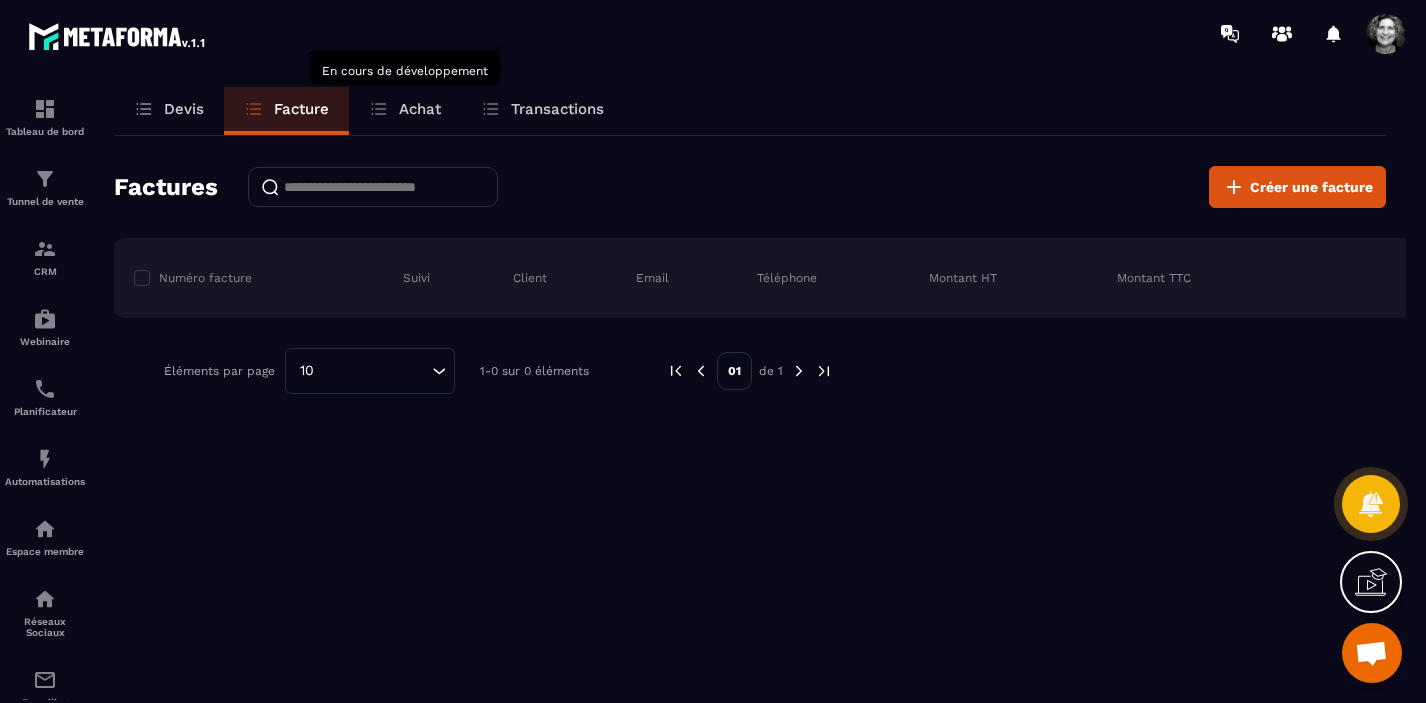 click on "Achat" at bounding box center (420, 109) 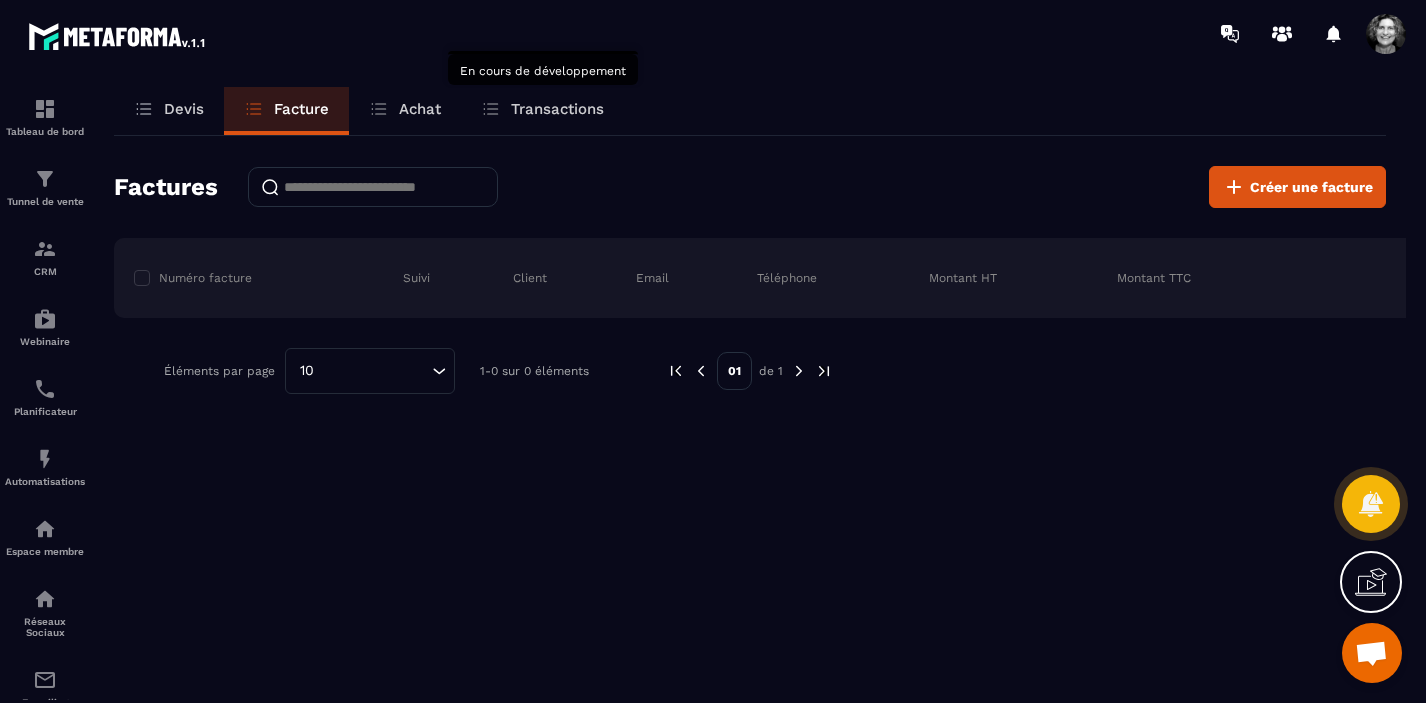 click on "Transactions" at bounding box center (557, 109) 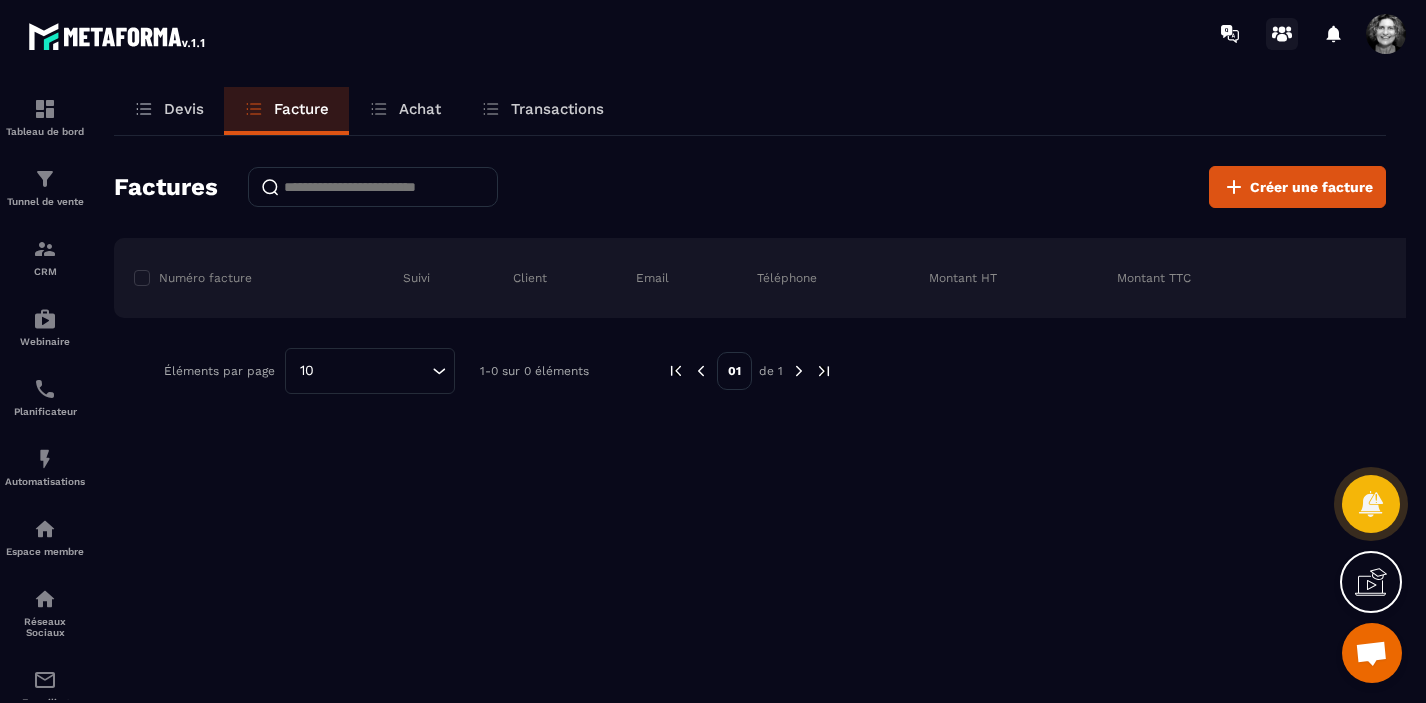 click 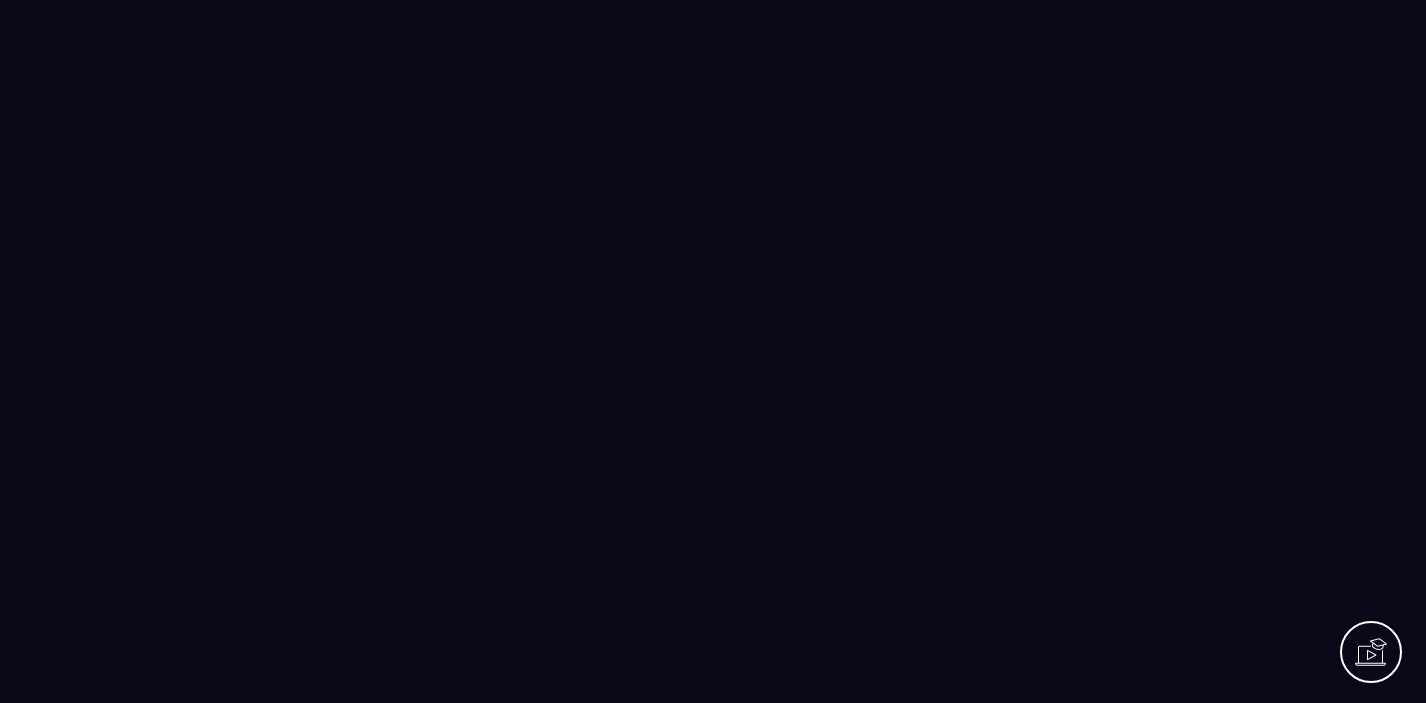 scroll, scrollTop: 0, scrollLeft: 0, axis: both 